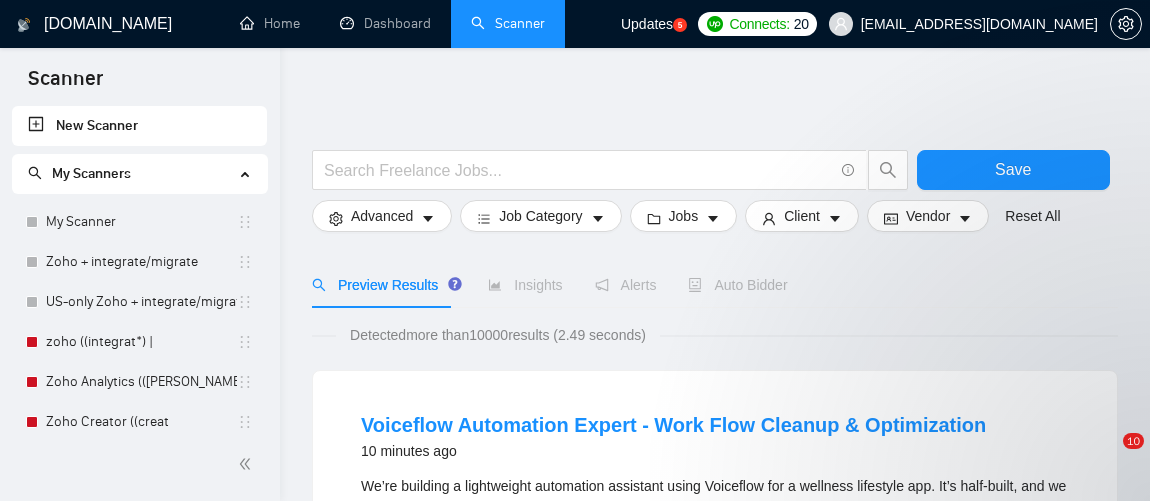 scroll, scrollTop: 0, scrollLeft: 0, axis: both 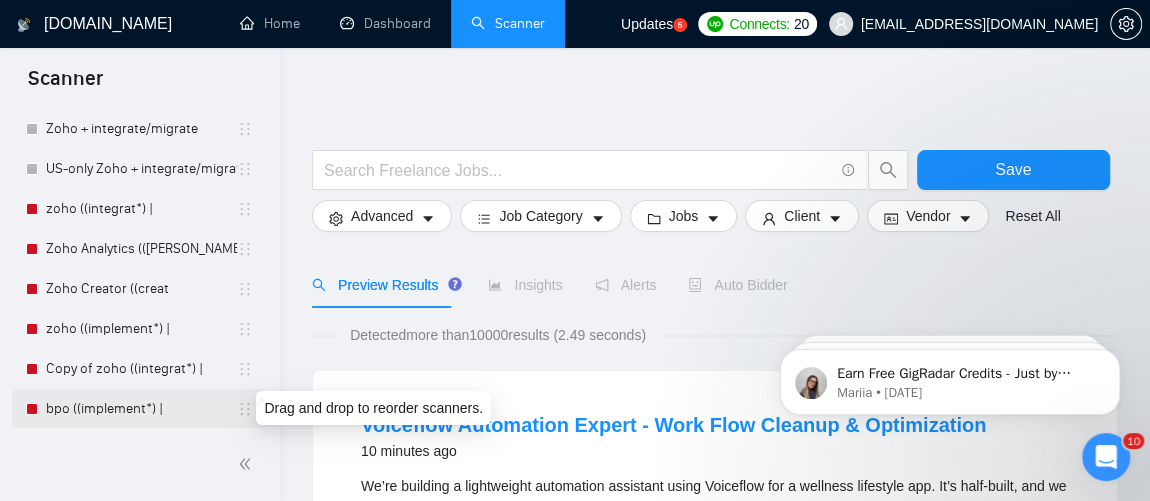click 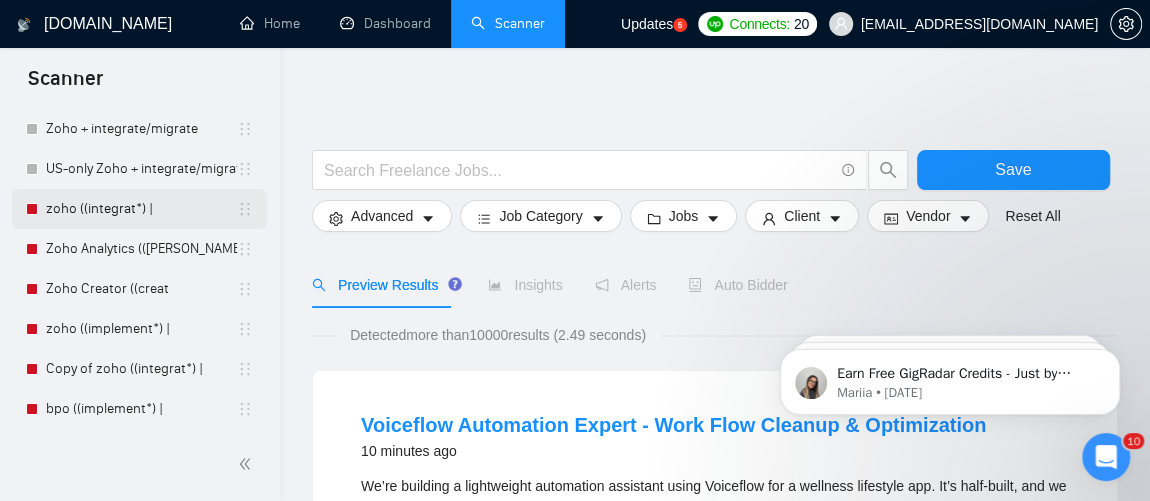 click on "zoho ((integrat*) |" at bounding box center (141, 209) 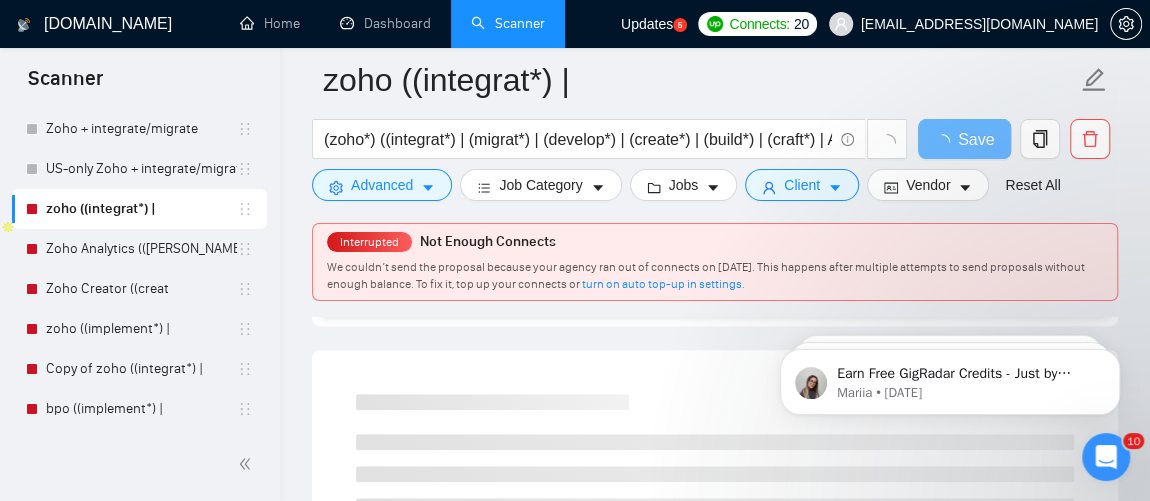 scroll, scrollTop: 436, scrollLeft: 0, axis: vertical 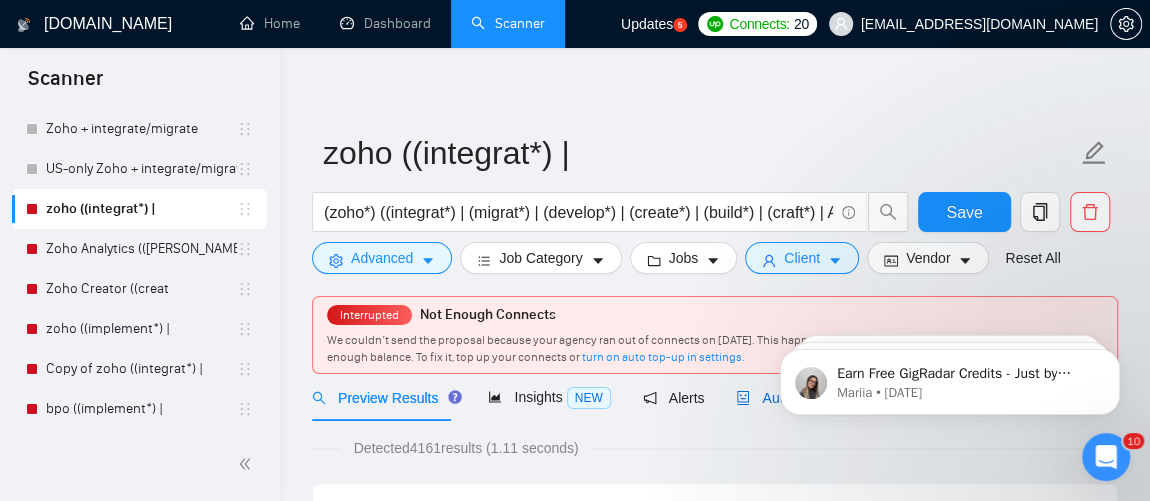 click on "Auto Bidder" at bounding box center [785, 398] 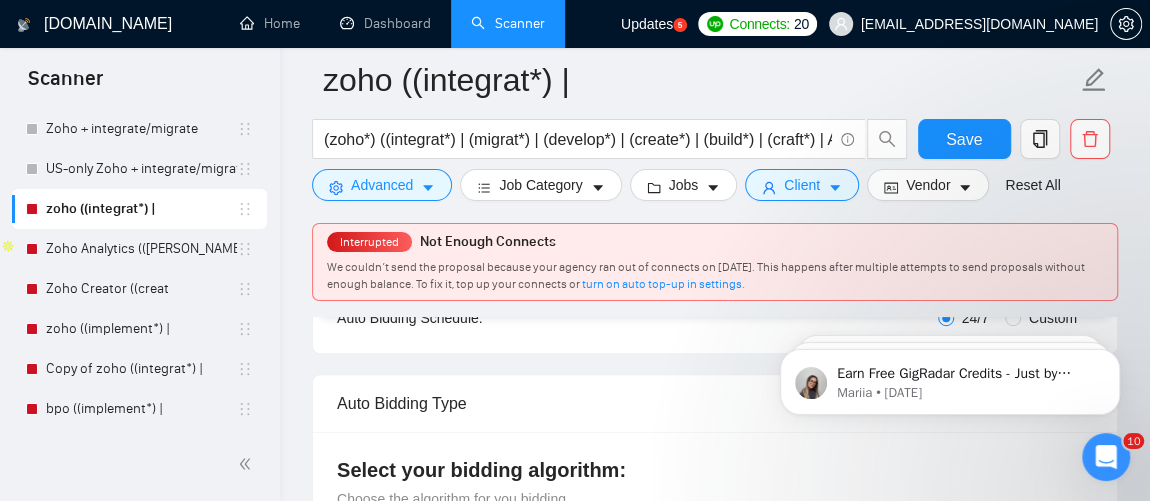 scroll, scrollTop: 455, scrollLeft: 0, axis: vertical 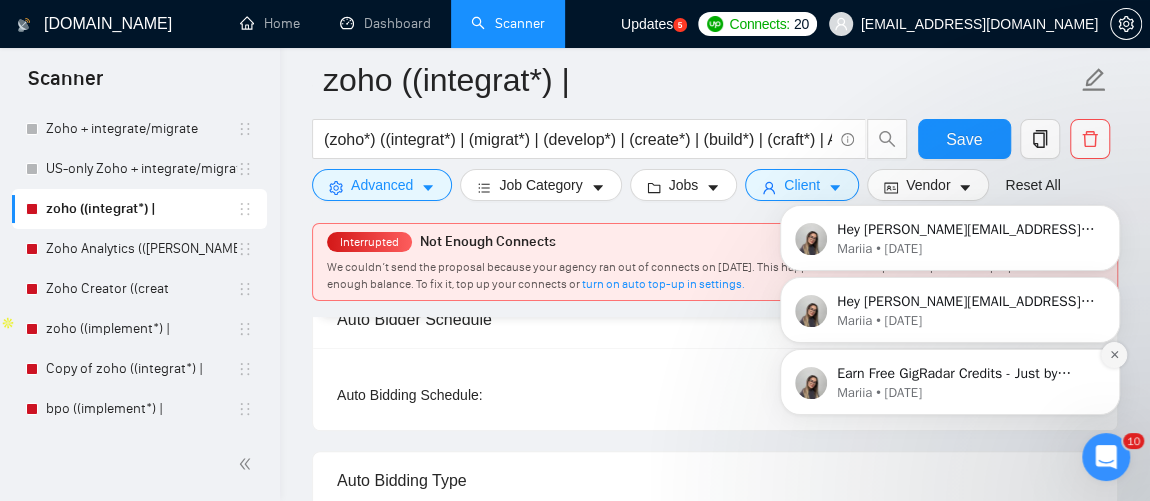 click 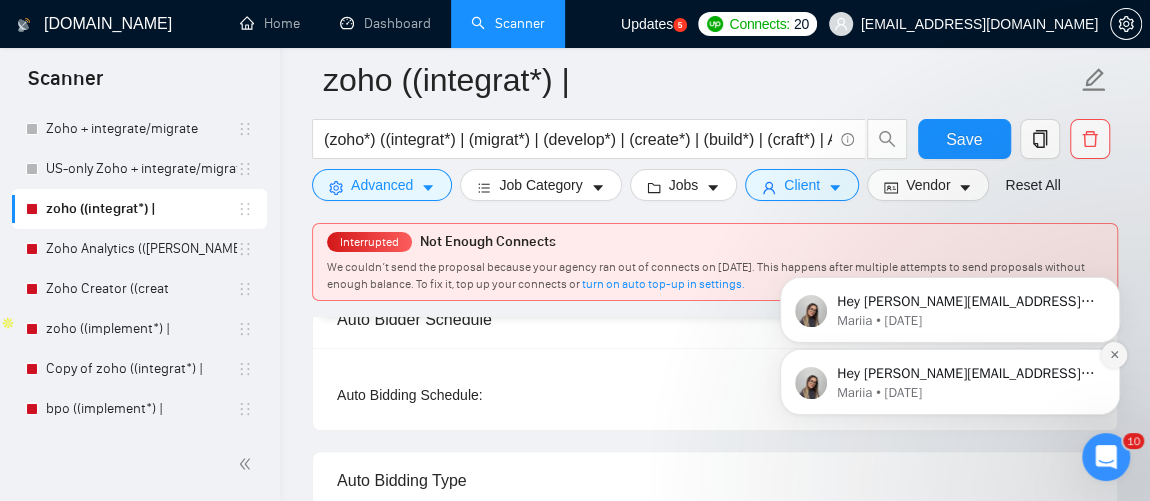 drag, startPoint x: 1113, startPoint y: 427, endPoint x: 1113, endPoint y: 354, distance: 73 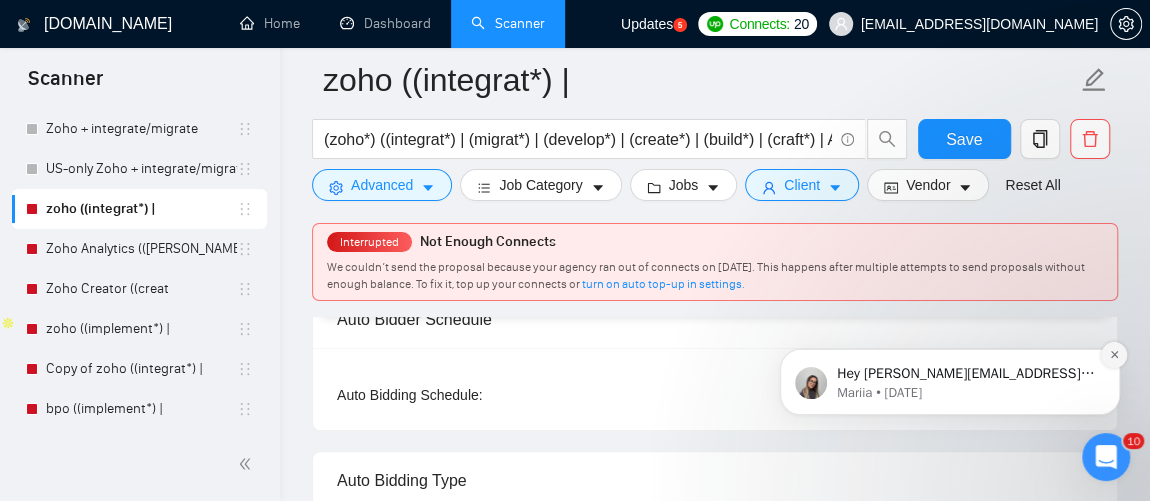 drag, startPoint x: 1113, startPoint y: 427, endPoint x: 1113, endPoint y: 354, distance: 73 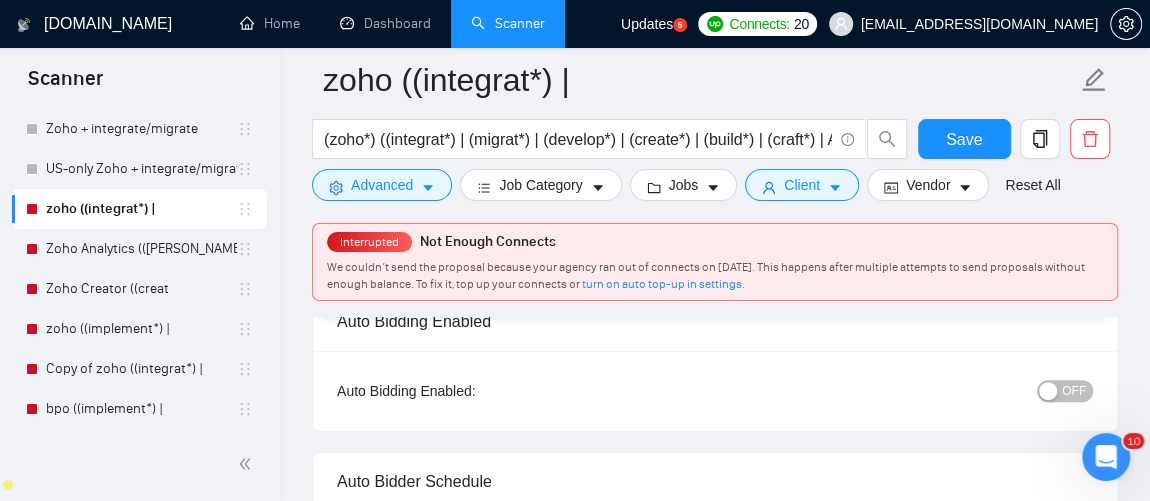 scroll, scrollTop: 180, scrollLeft: 0, axis: vertical 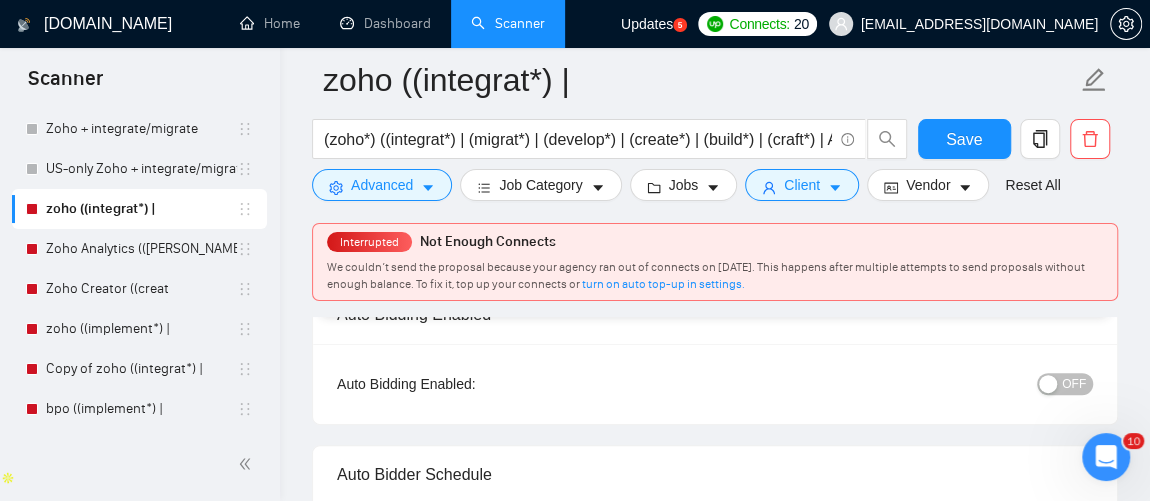 click on "OFF" at bounding box center (1074, 384) 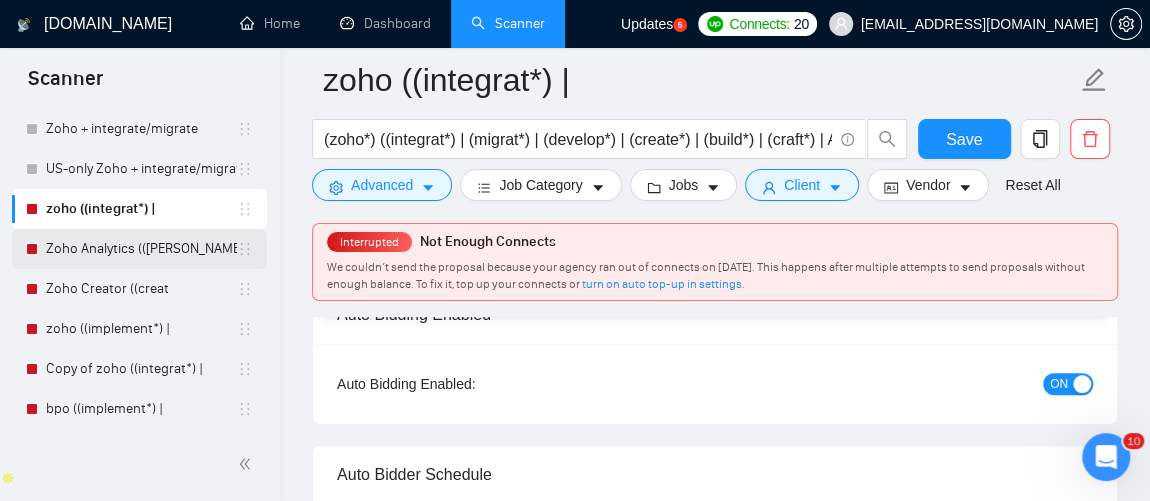 click on "Zoho Analytics (([PERSON_NAME]" at bounding box center (141, 249) 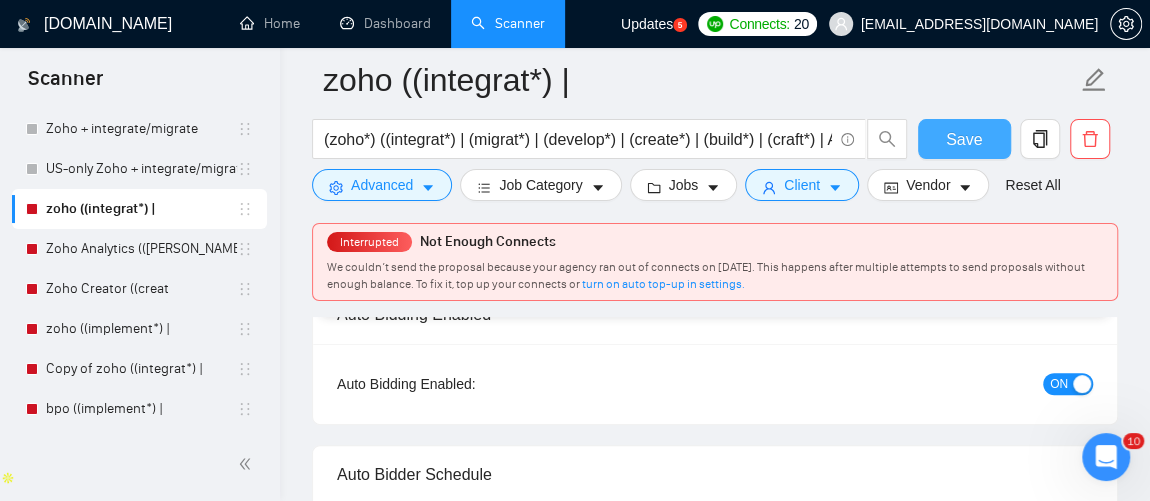 click on "Save" at bounding box center (964, 139) 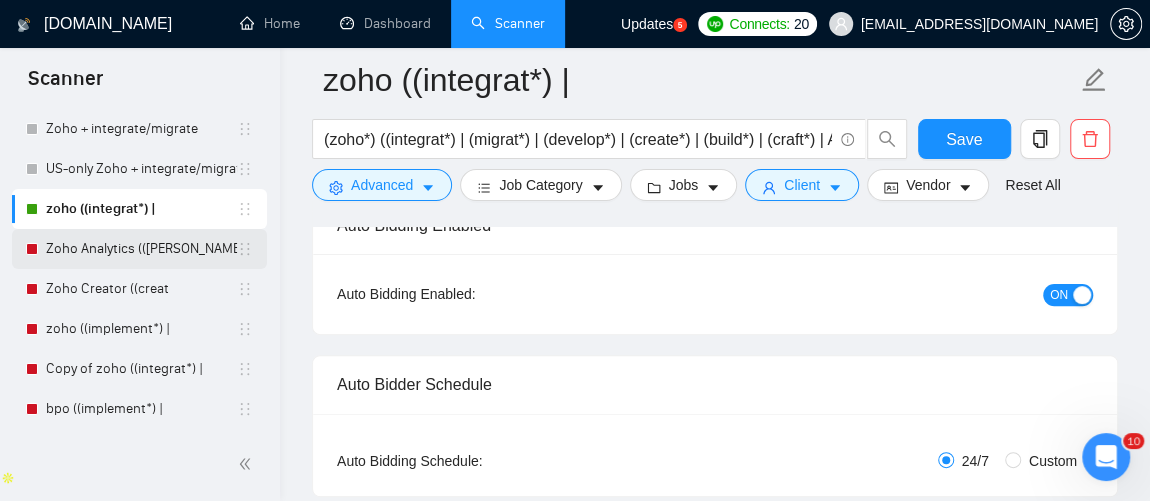 click on "Zoho Analytics (([PERSON_NAME]" at bounding box center (141, 249) 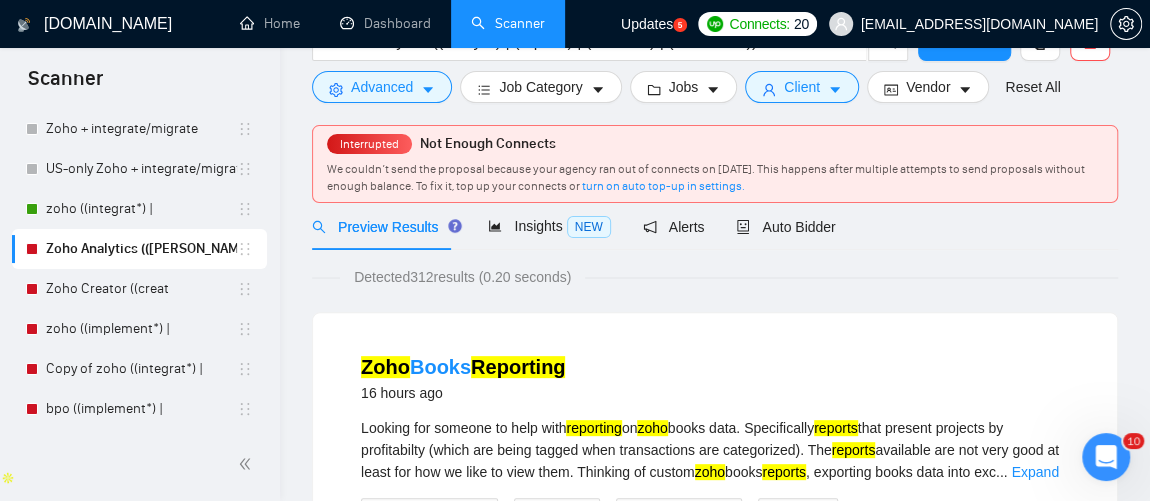 scroll, scrollTop: 0, scrollLeft: 0, axis: both 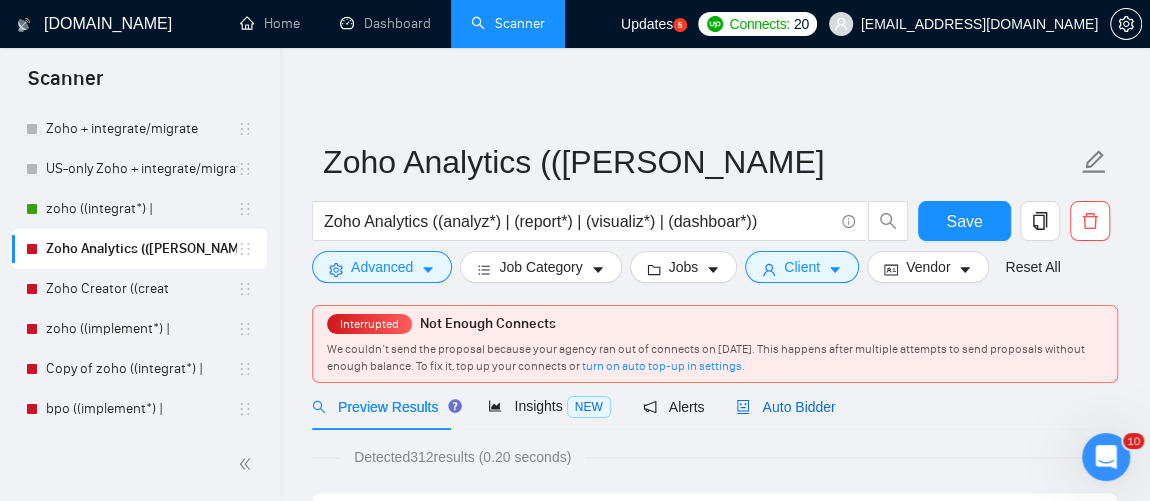click on "Auto Bidder" at bounding box center [785, 407] 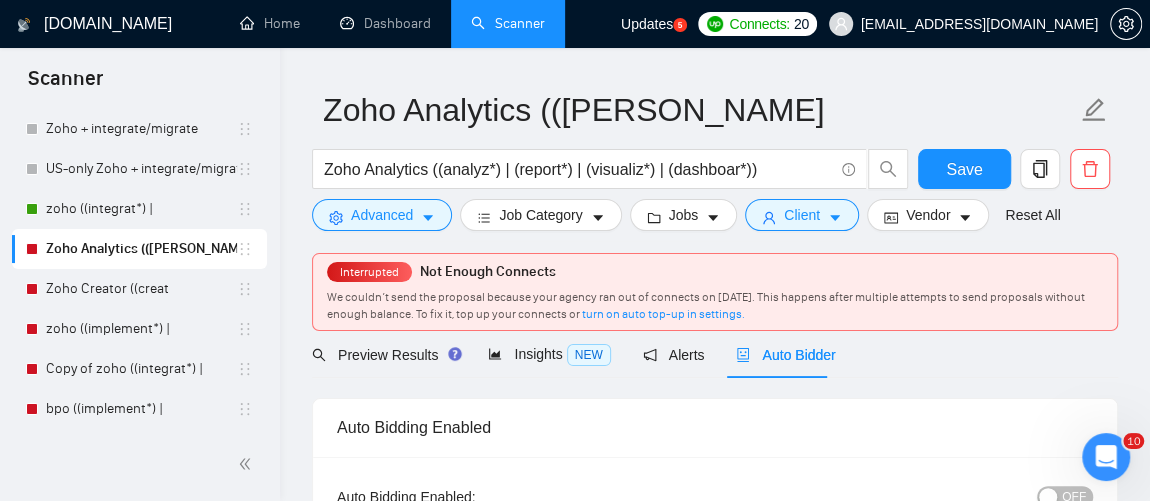 scroll, scrollTop: 103, scrollLeft: 0, axis: vertical 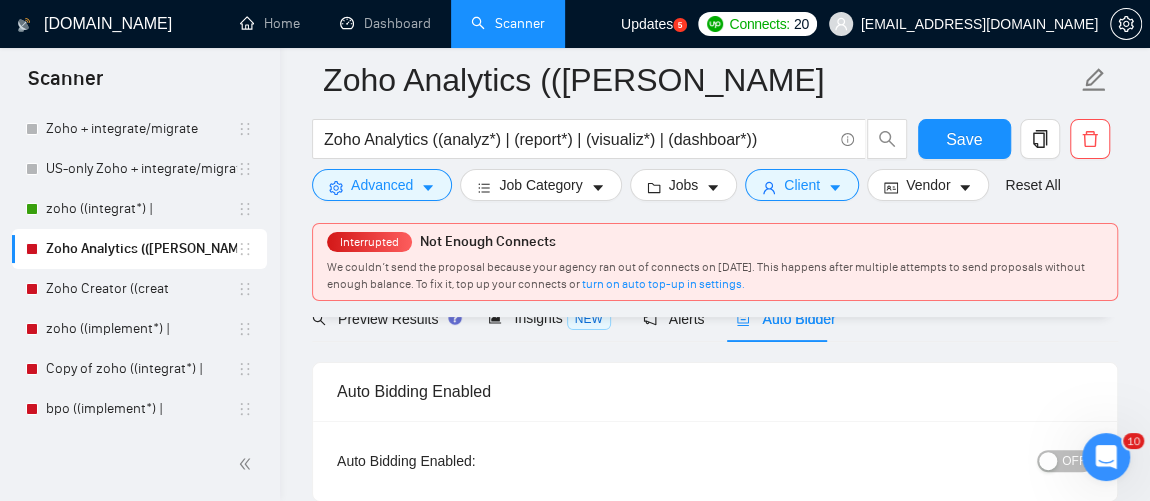 click on "OFF" at bounding box center [1074, 461] 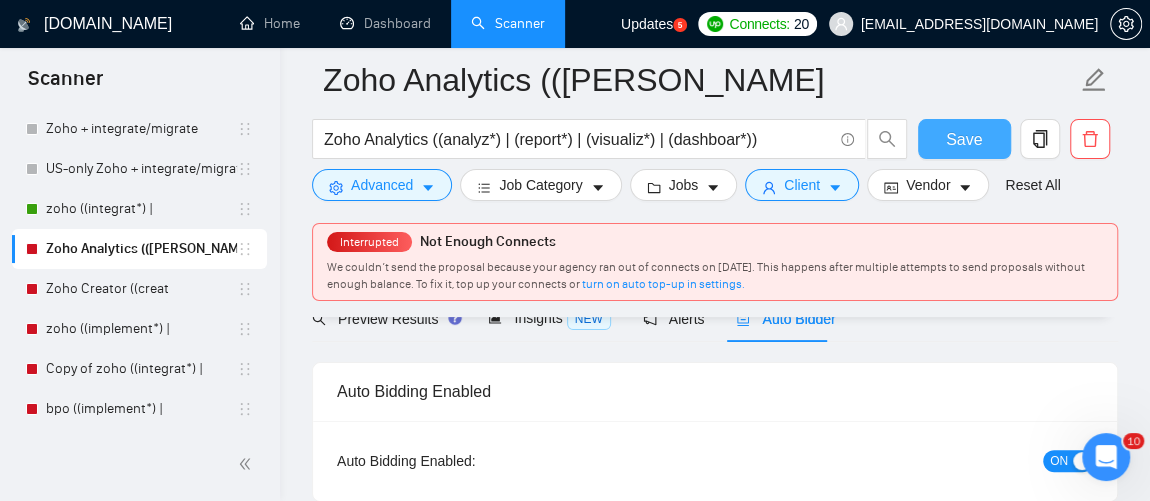 click on "Save" at bounding box center (964, 139) 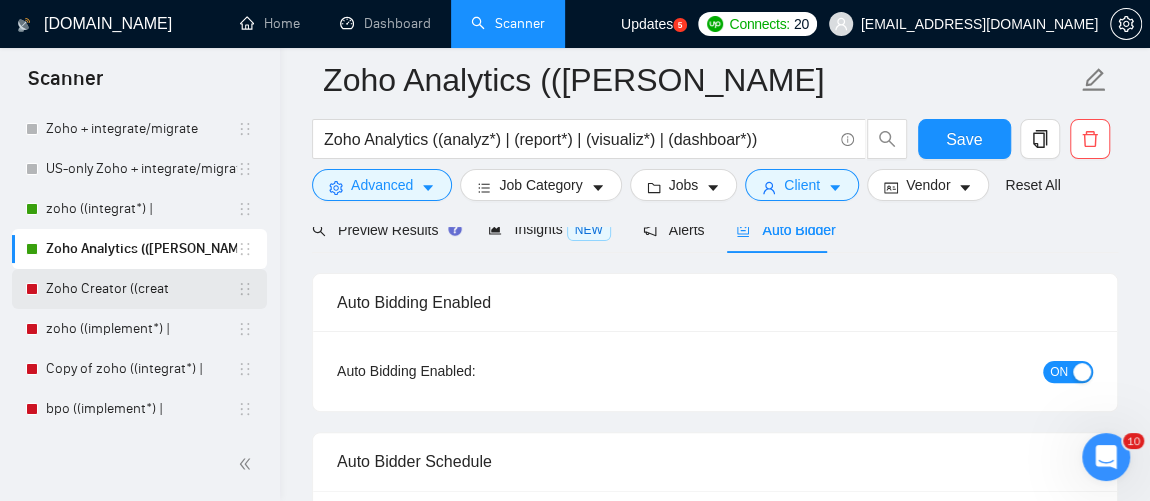 click on "Zoho Creator ((creat" at bounding box center (141, 289) 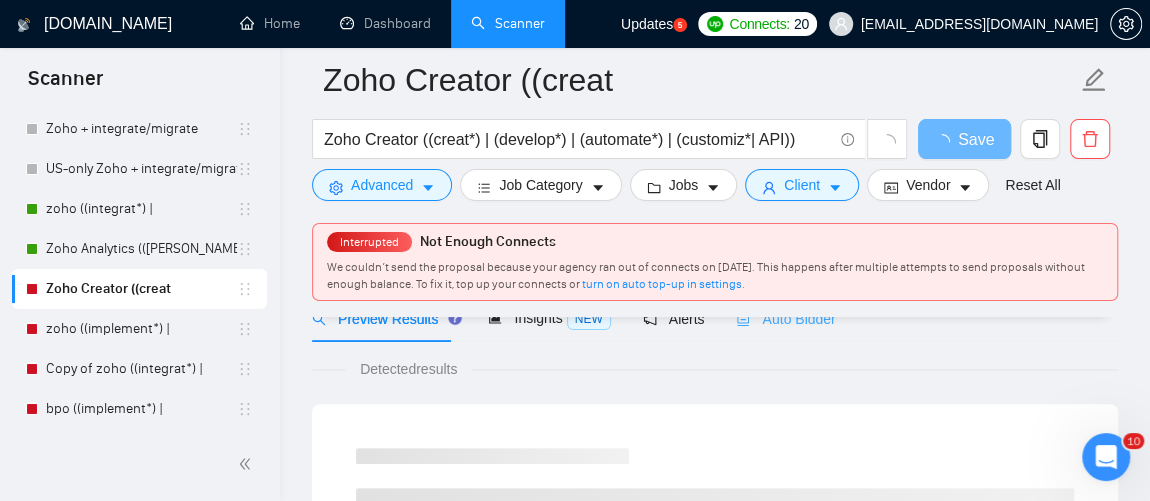 click on "Auto Bidder" at bounding box center [785, 318] 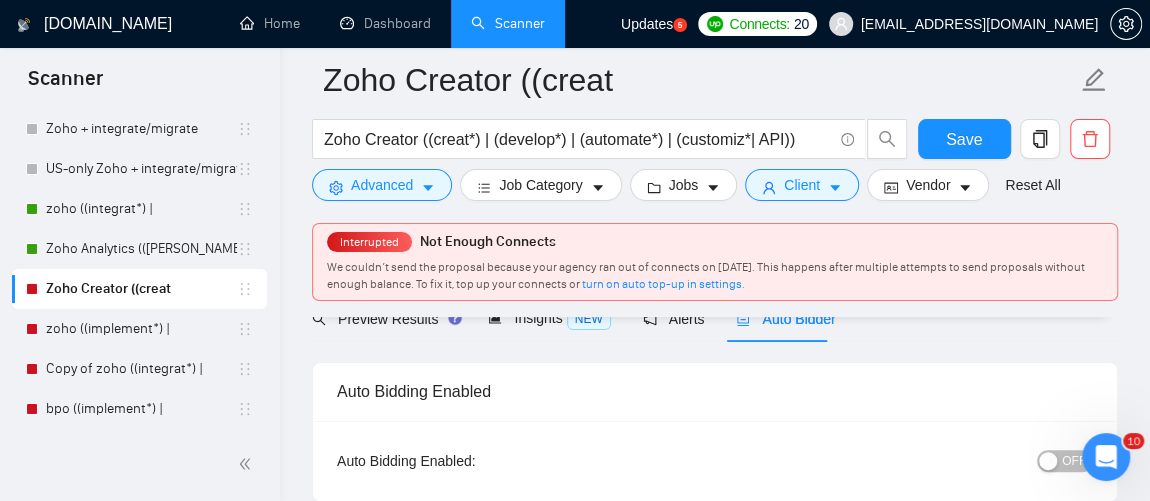 click on "OFF" at bounding box center (1074, 461) 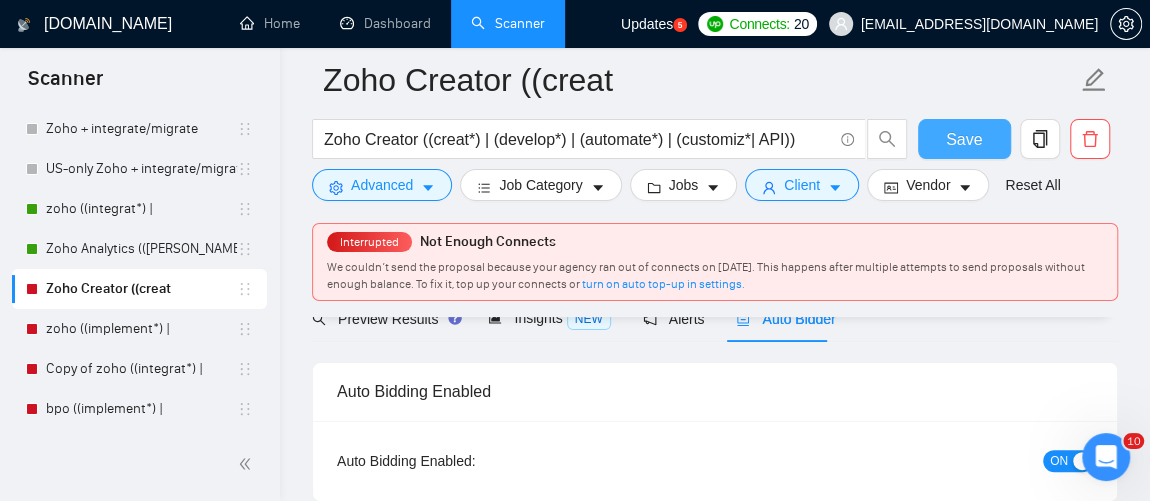 click on "Save" at bounding box center [964, 139] 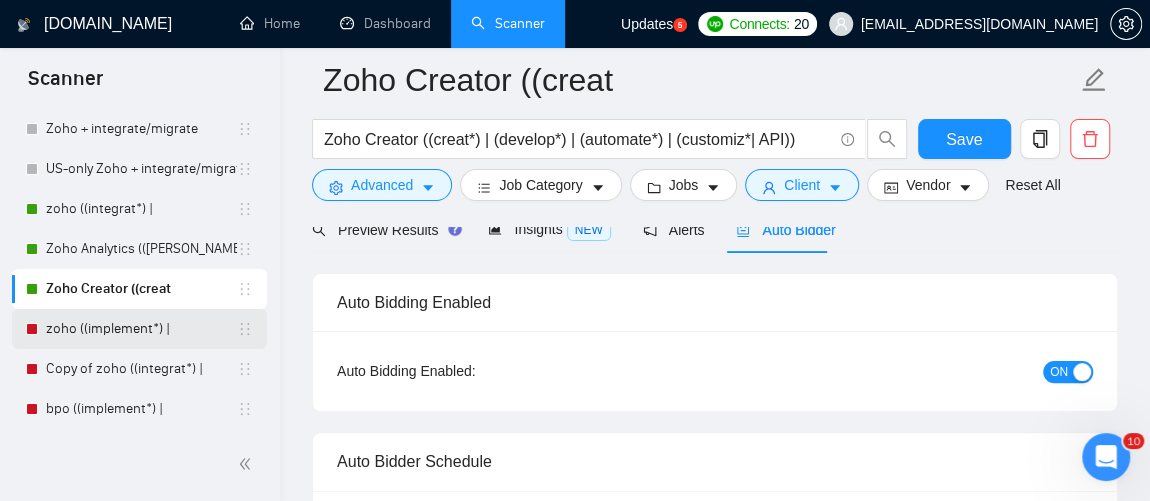 click on "zoho ((implement*) |" at bounding box center [141, 329] 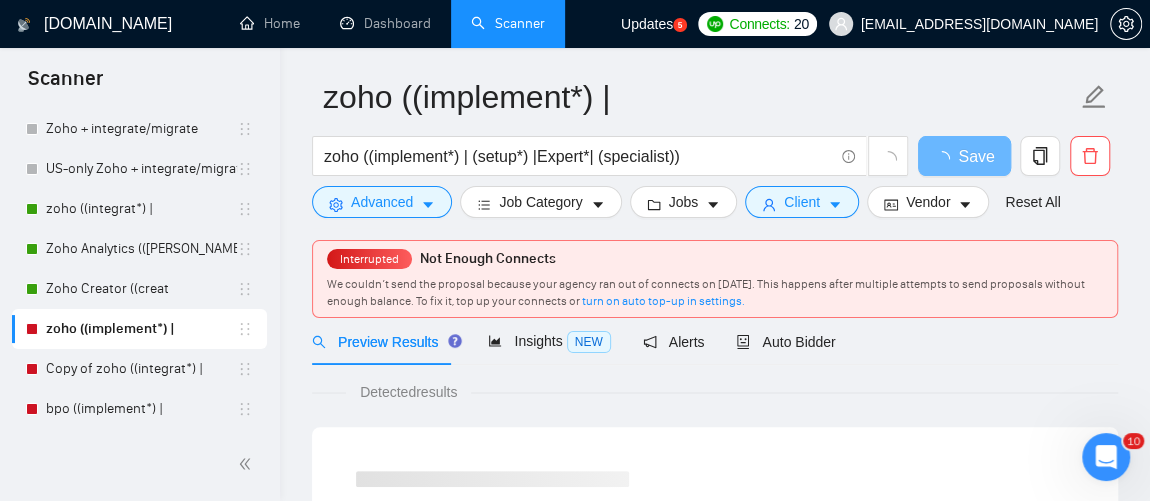scroll, scrollTop: 0, scrollLeft: 0, axis: both 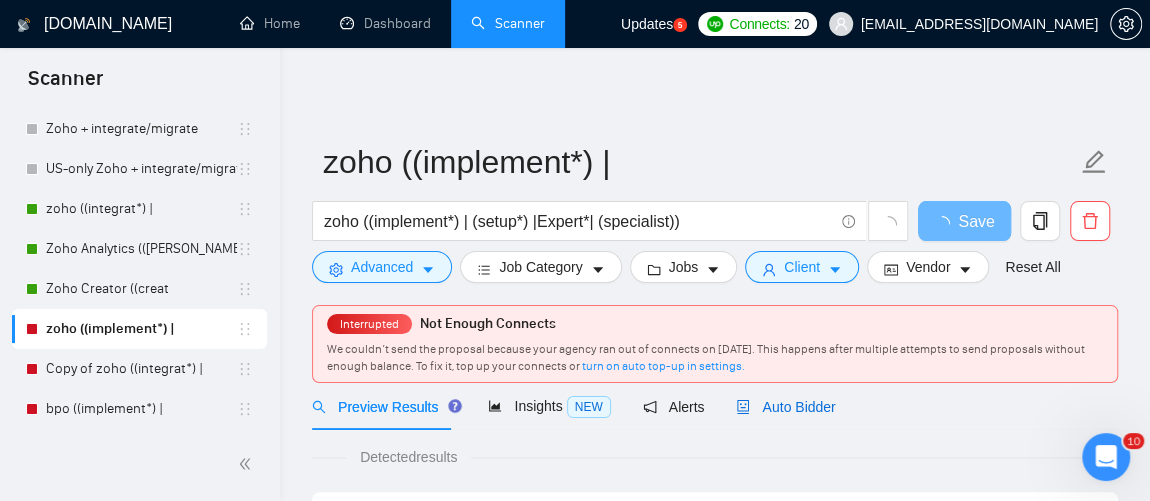 click on "Auto Bidder" at bounding box center [785, 407] 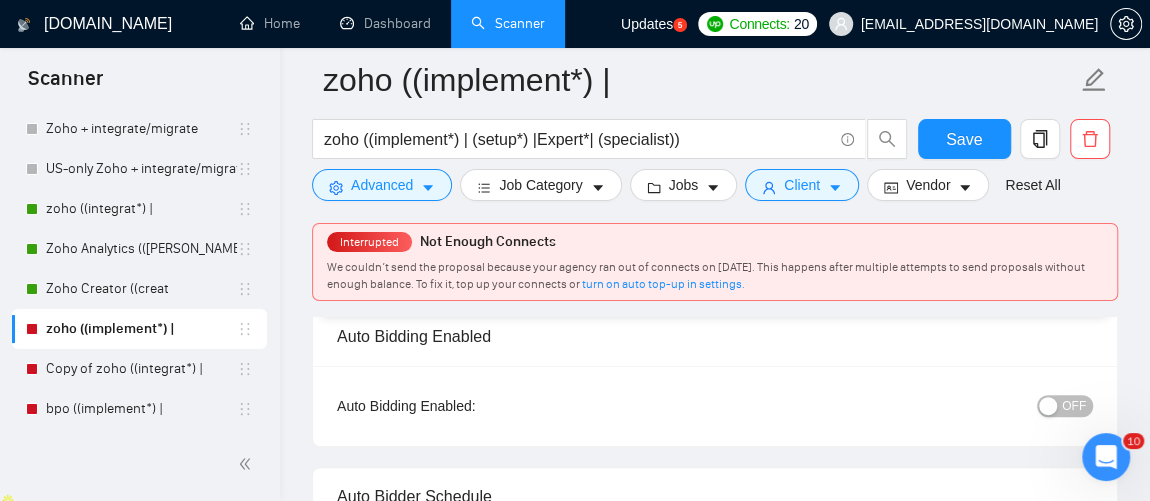 scroll, scrollTop: 196, scrollLeft: 0, axis: vertical 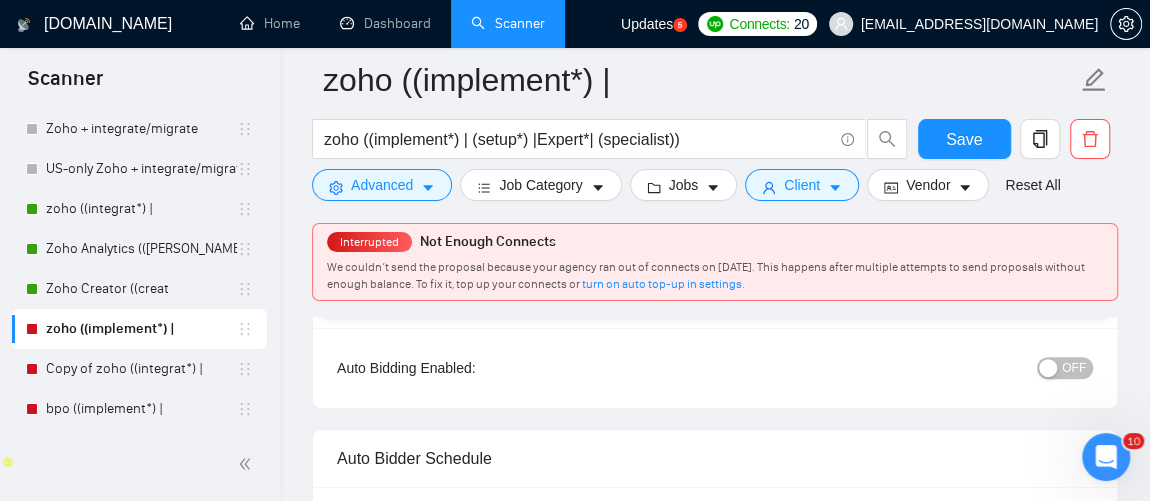 click on "OFF" at bounding box center (1074, 368) 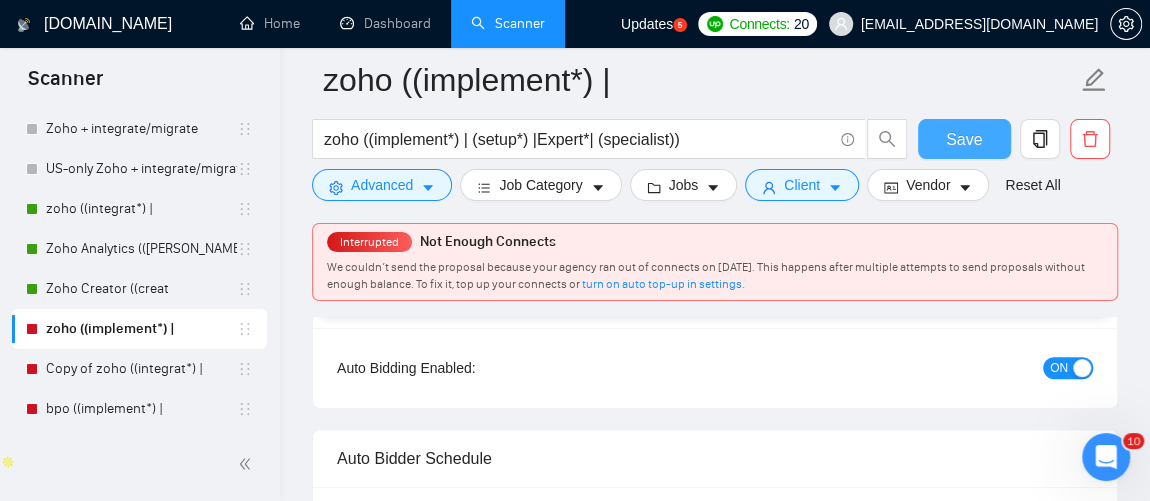 click on "Save" at bounding box center [964, 139] 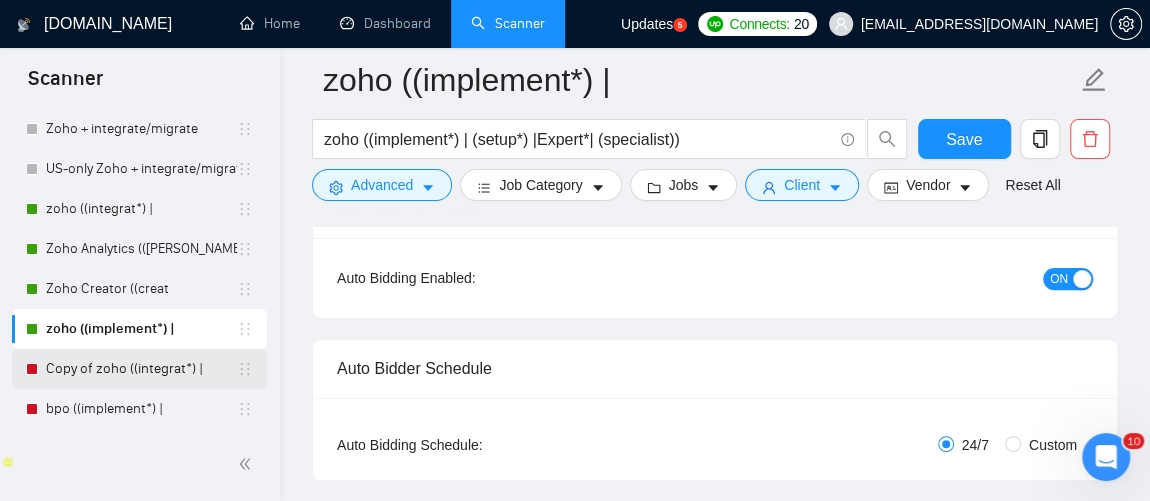 click on "Copy of zoho ((integrat*) |" at bounding box center (141, 369) 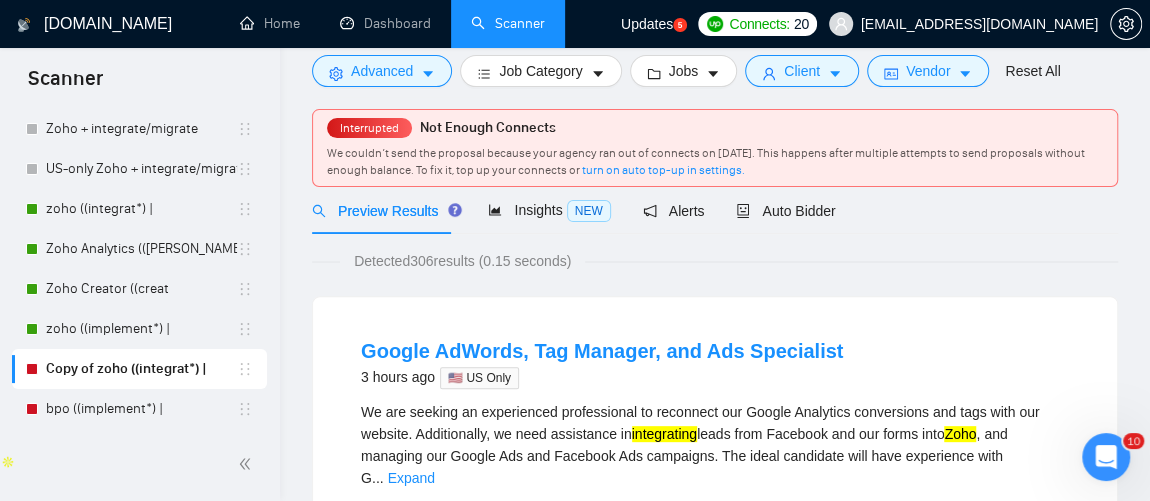 scroll, scrollTop: 0, scrollLeft: 0, axis: both 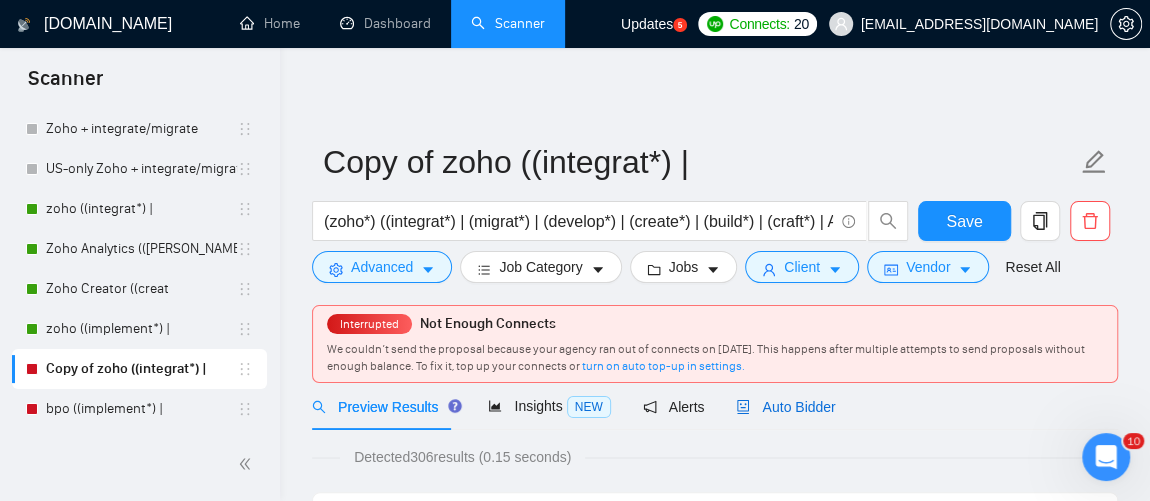 click on "Auto Bidder" at bounding box center (785, 407) 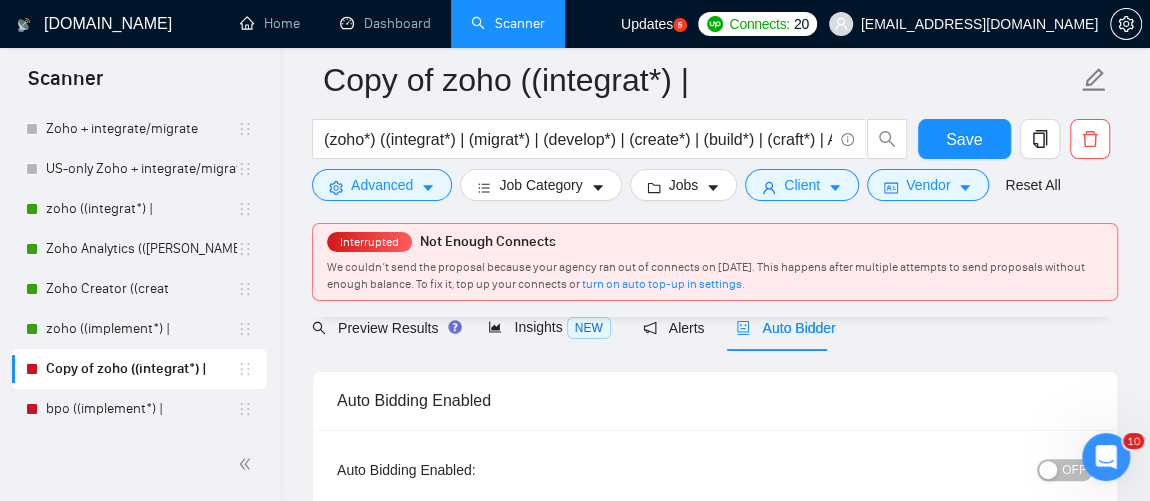scroll, scrollTop: 227, scrollLeft: 0, axis: vertical 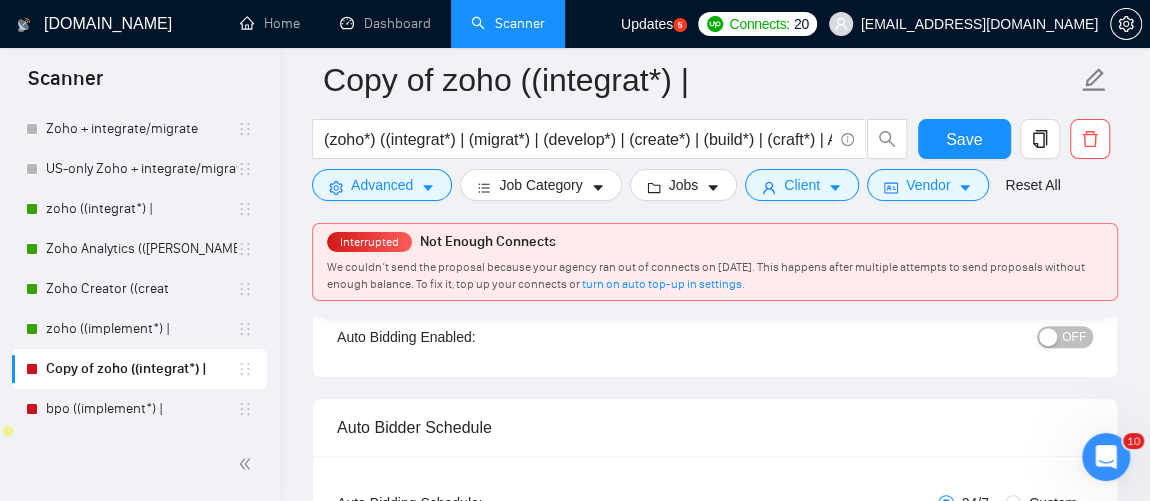 click at bounding box center [1048, 337] 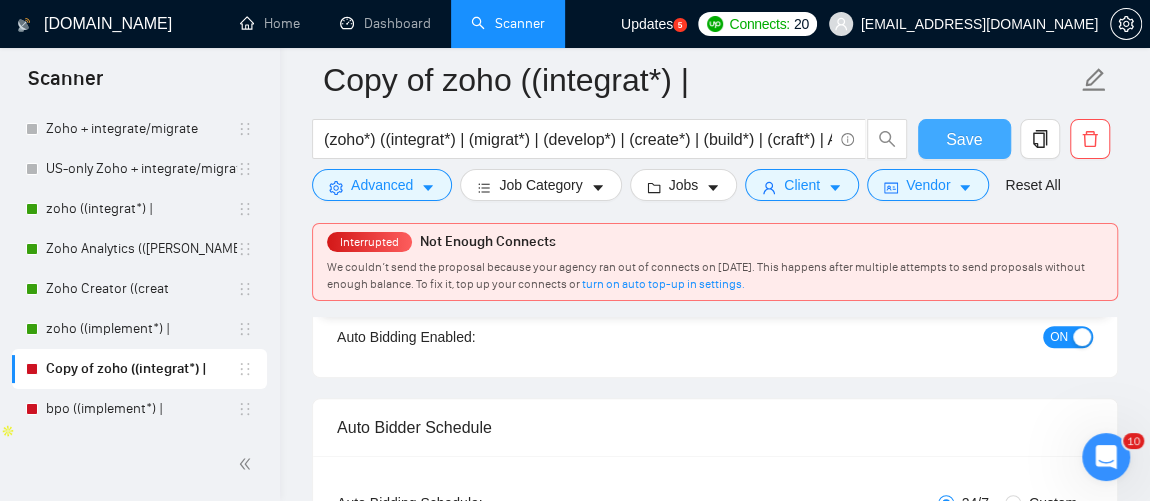click on "Save" at bounding box center [964, 139] 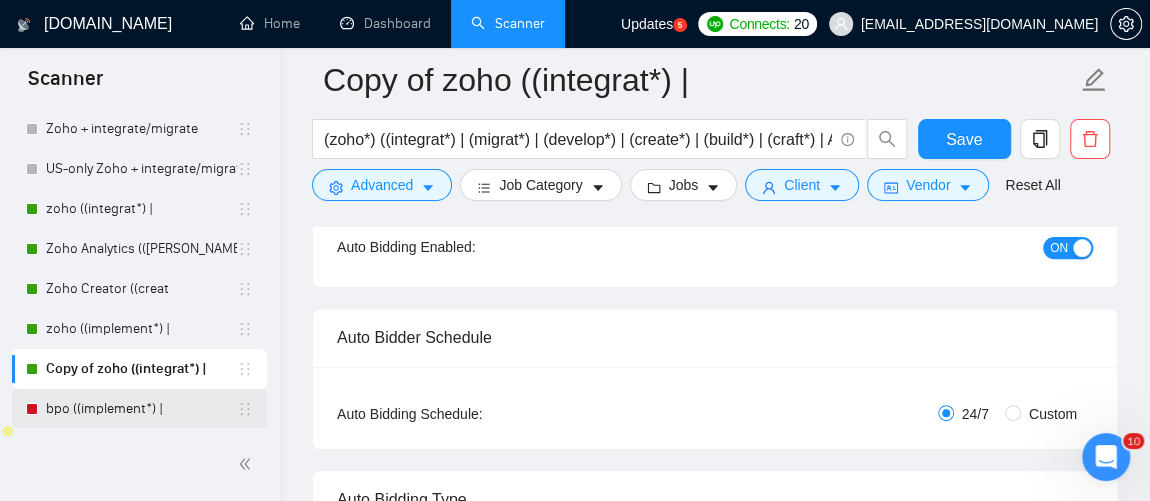 click on "bpo ((implement*) |" at bounding box center [141, 409] 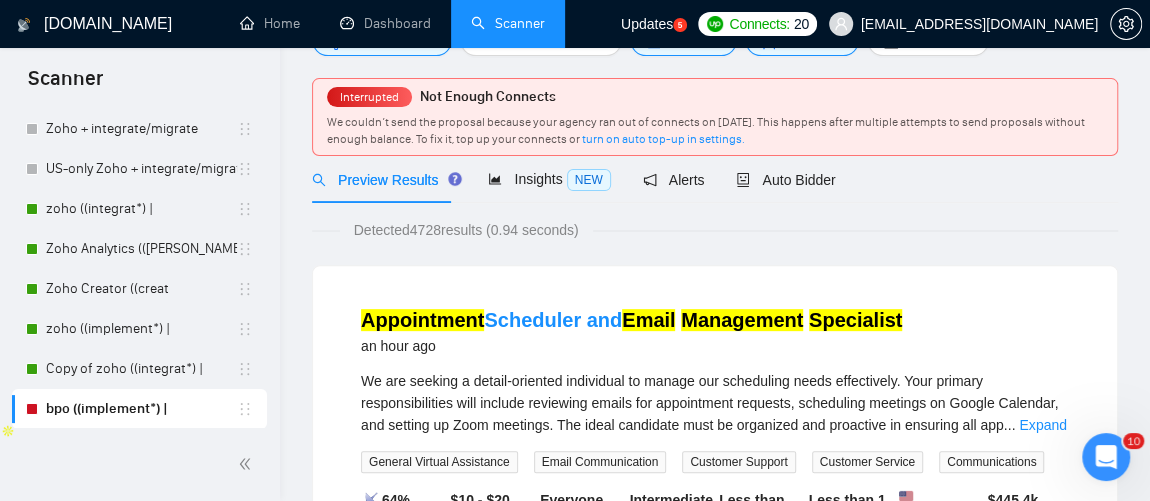 scroll, scrollTop: 0, scrollLeft: 0, axis: both 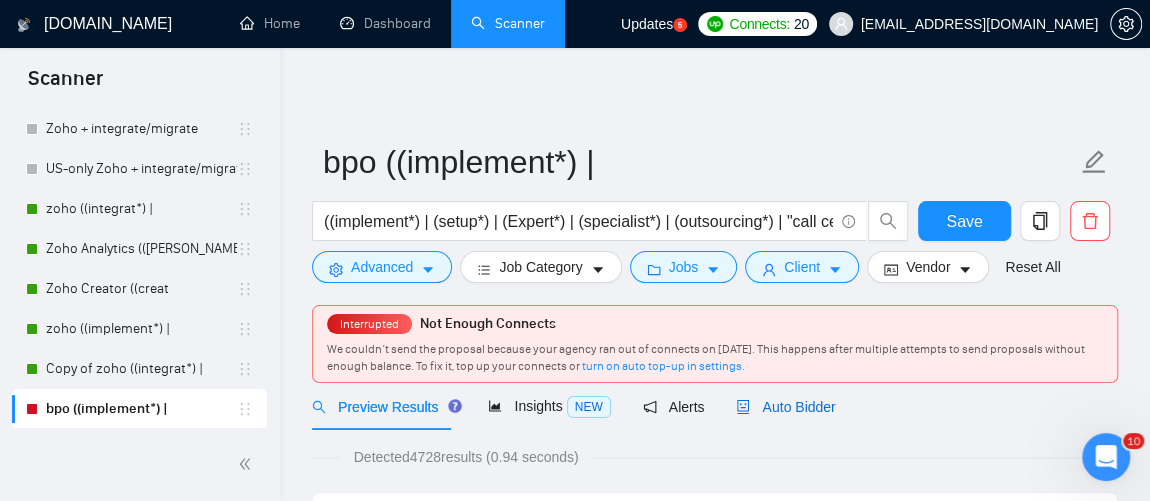 click on "Auto Bidder" at bounding box center [785, 407] 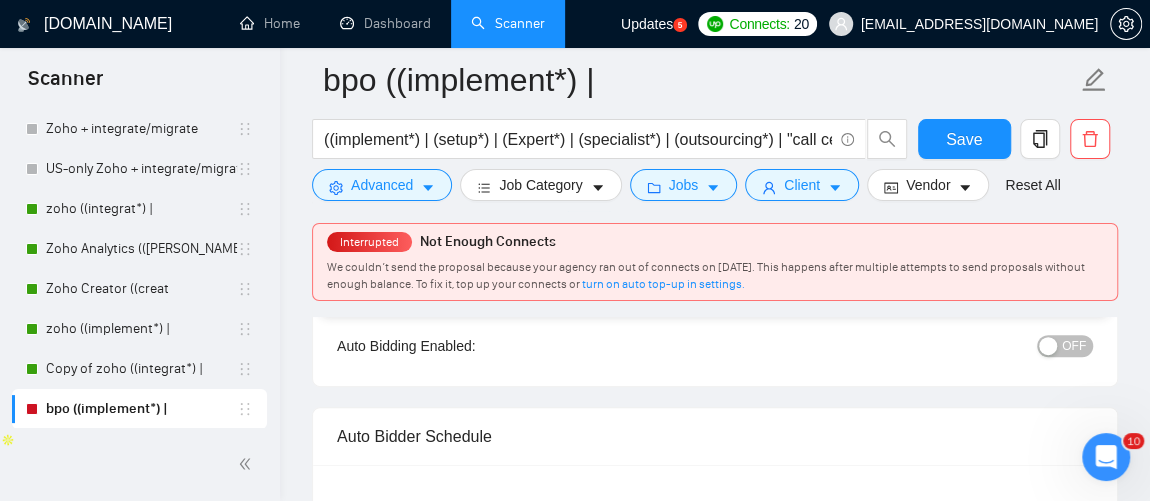 scroll, scrollTop: 224, scrollLeft: 0, axis: vertical 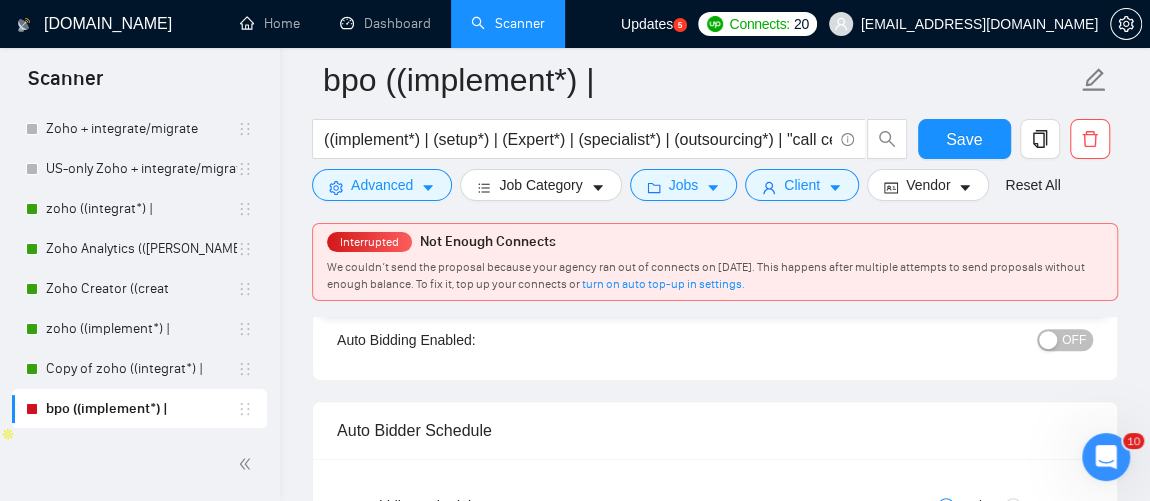 click on "OFF" at bounding box center [1074, 340] 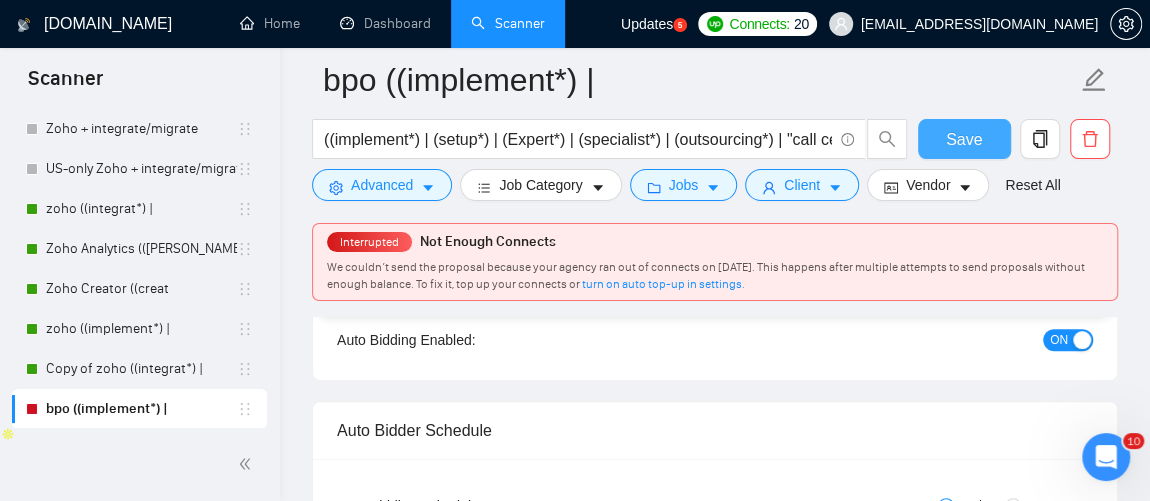 click on "Save" at bounding box center (964, 139) 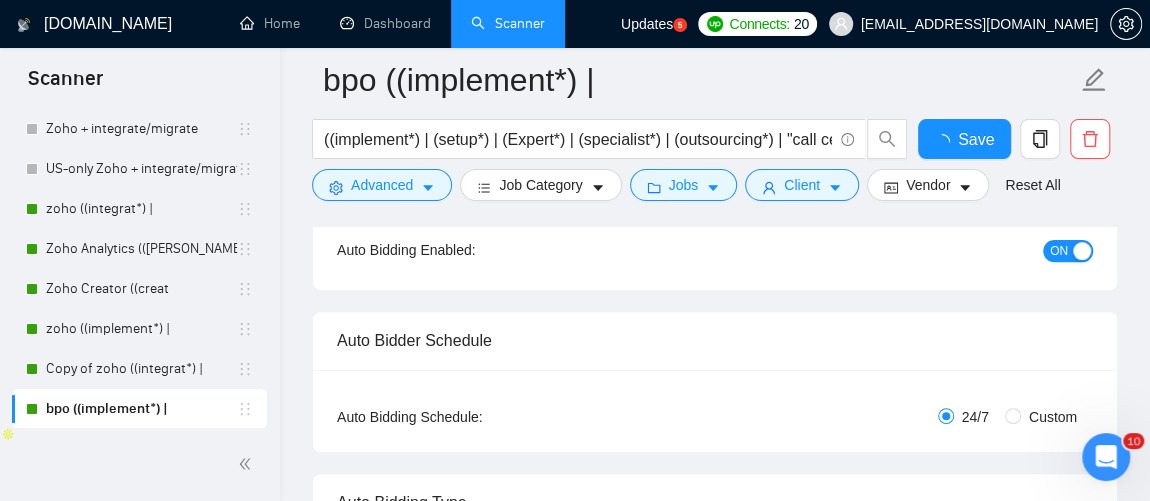 type 